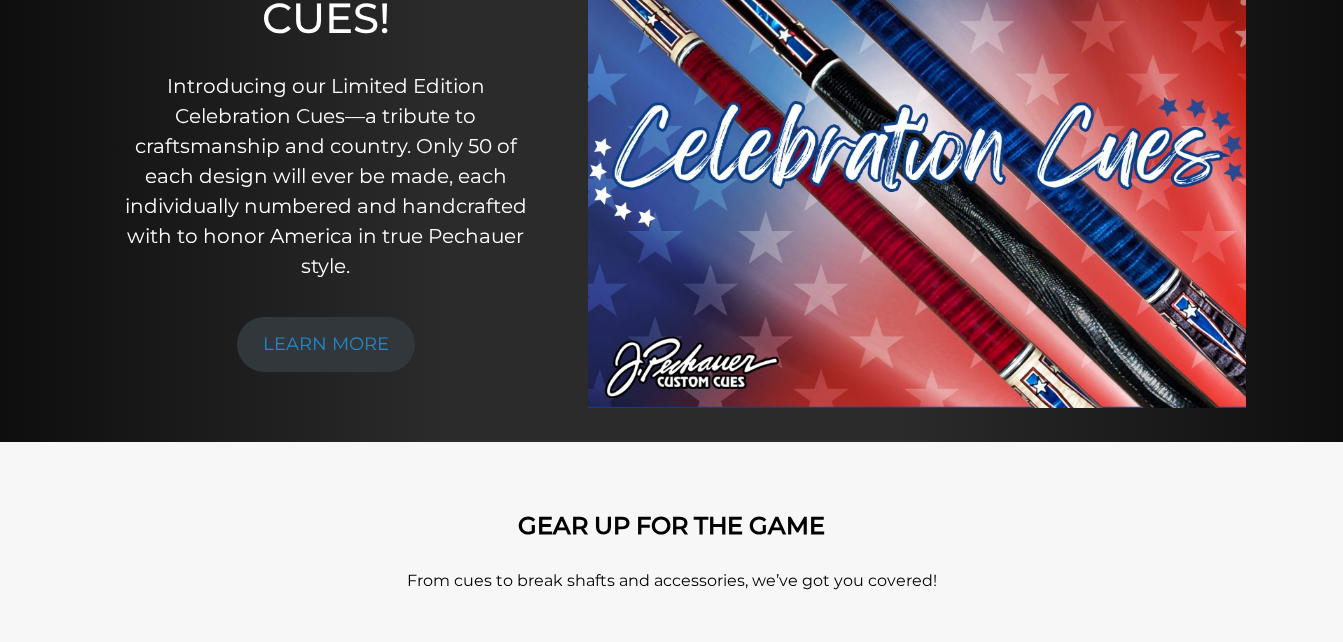 scroll, scrollTop: 0, scrollLeft: 0, axis: both 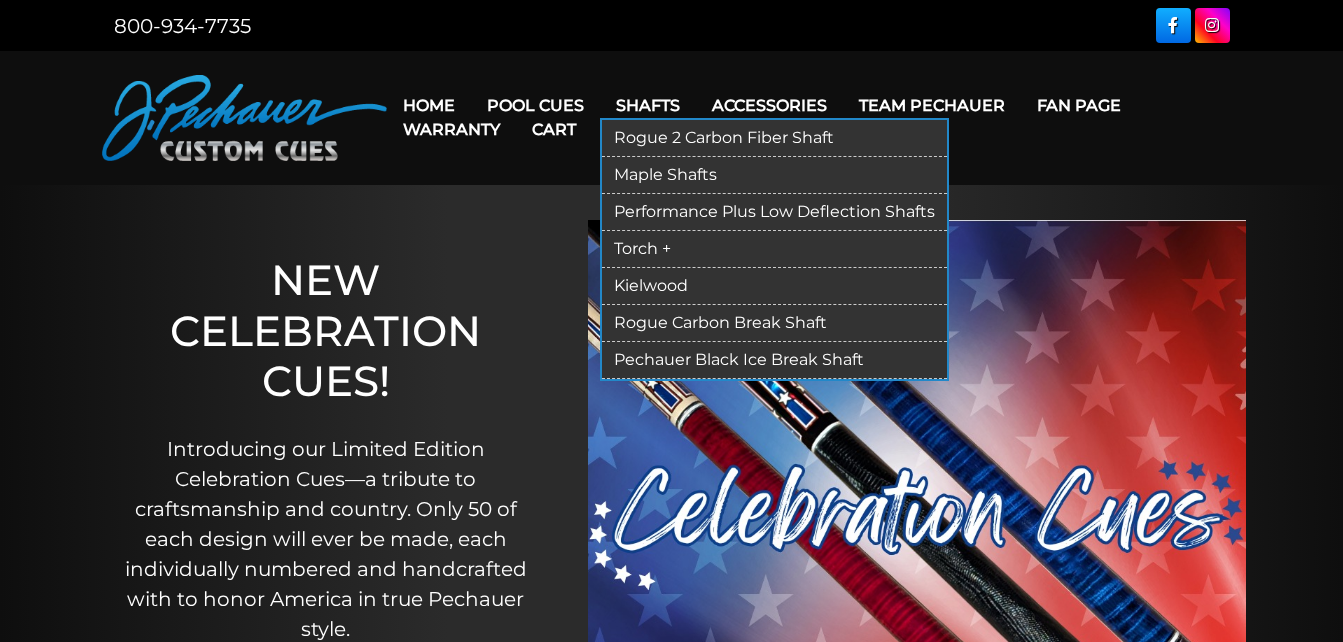 click on "Rogue 2 Carbon Fiber Shaft" at bounding box center (774, 138) 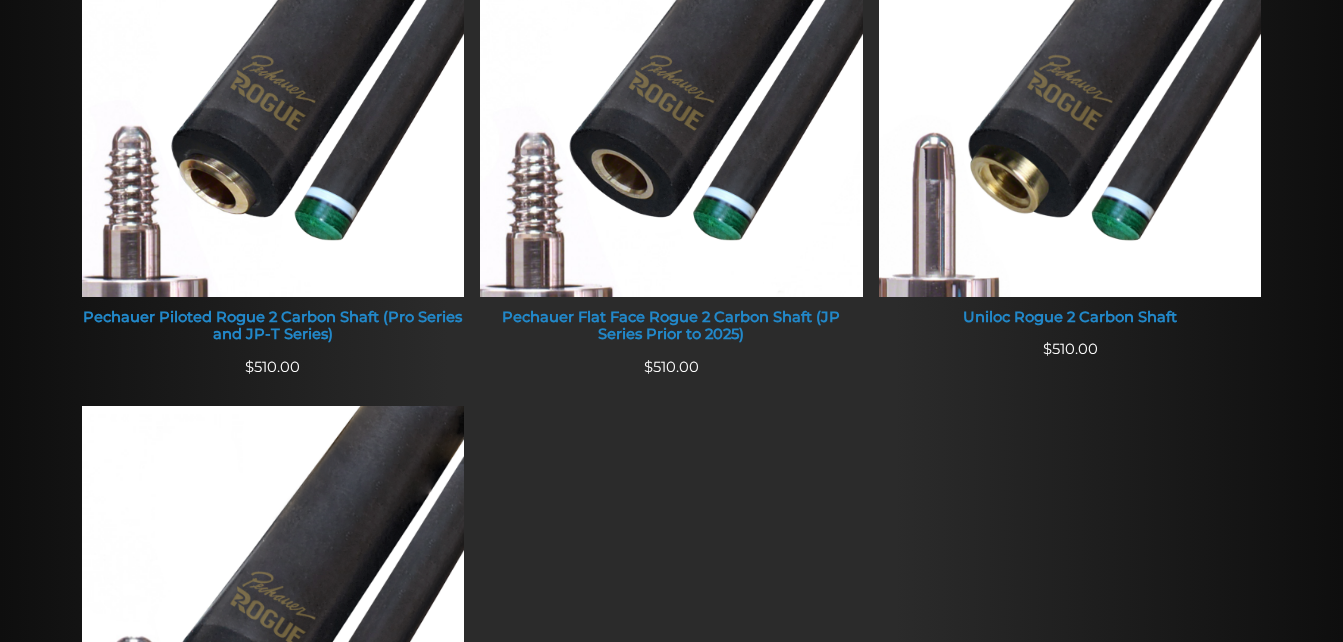 scroll, scrollTop: 964, scrollLeft: 0, axis: vertical 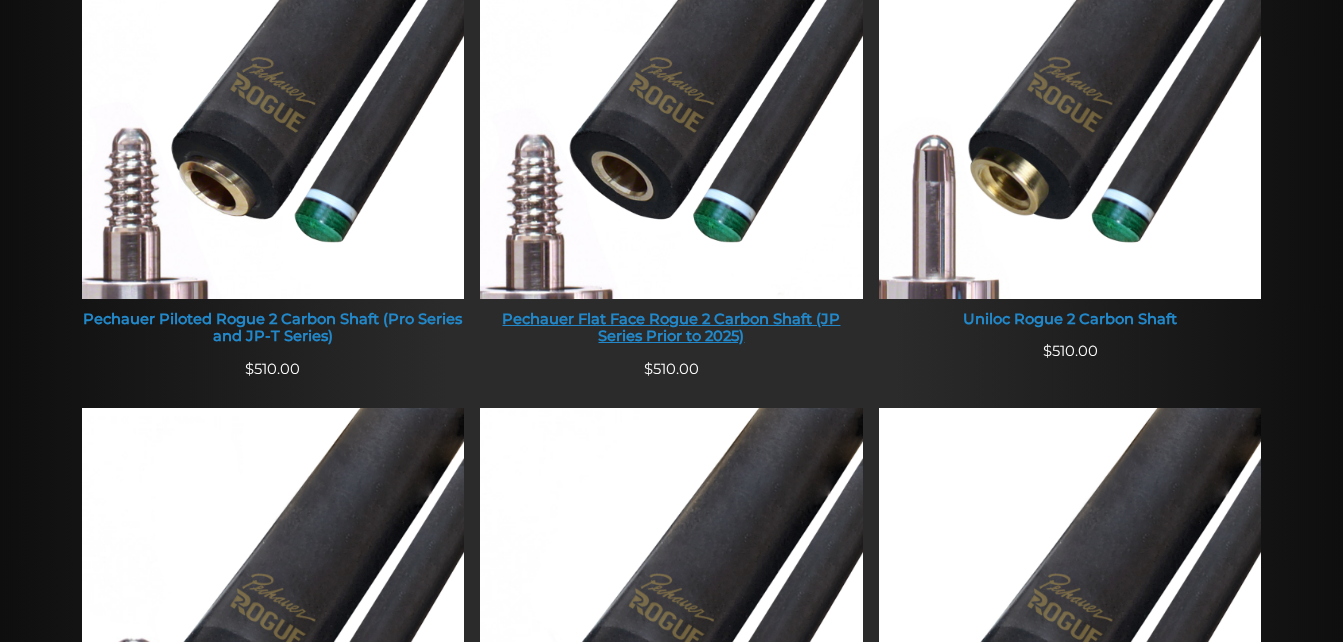 click on "Pechauer Flat Face Rogue 2 Carbon Shaft (JP Series Prior to 2025)" at bounding box center (671, 328) 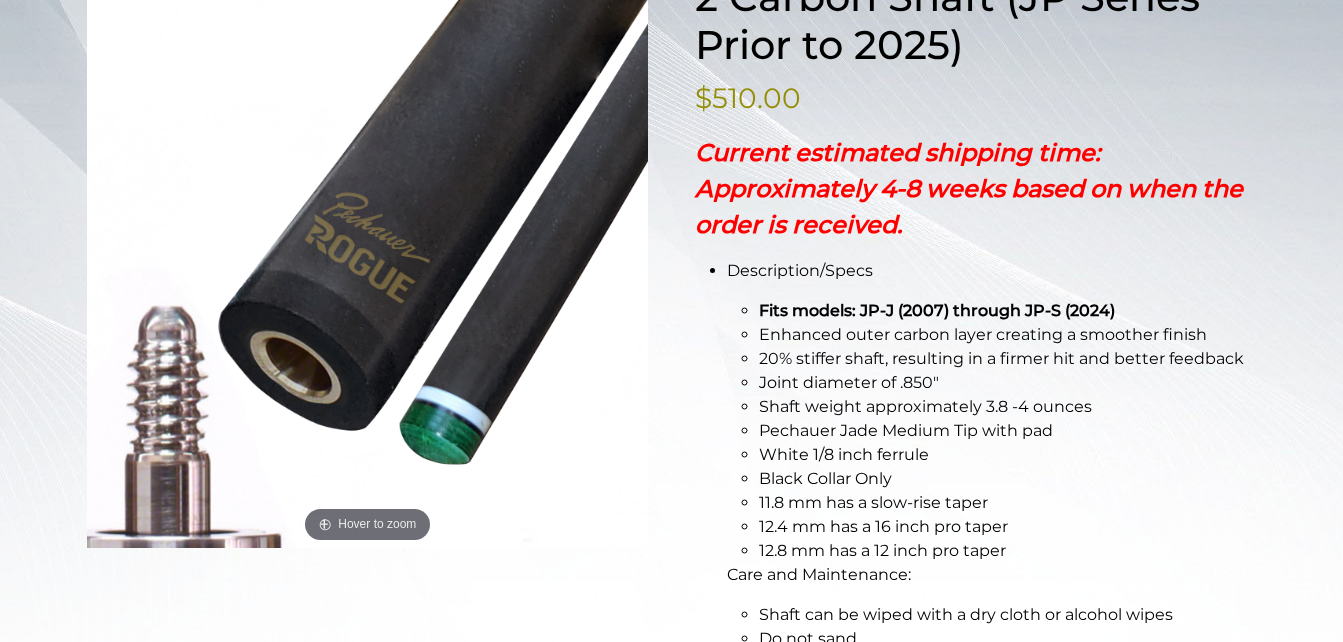 scroll, scrollTop: 368, scrollLeft: 0, axis: vertical 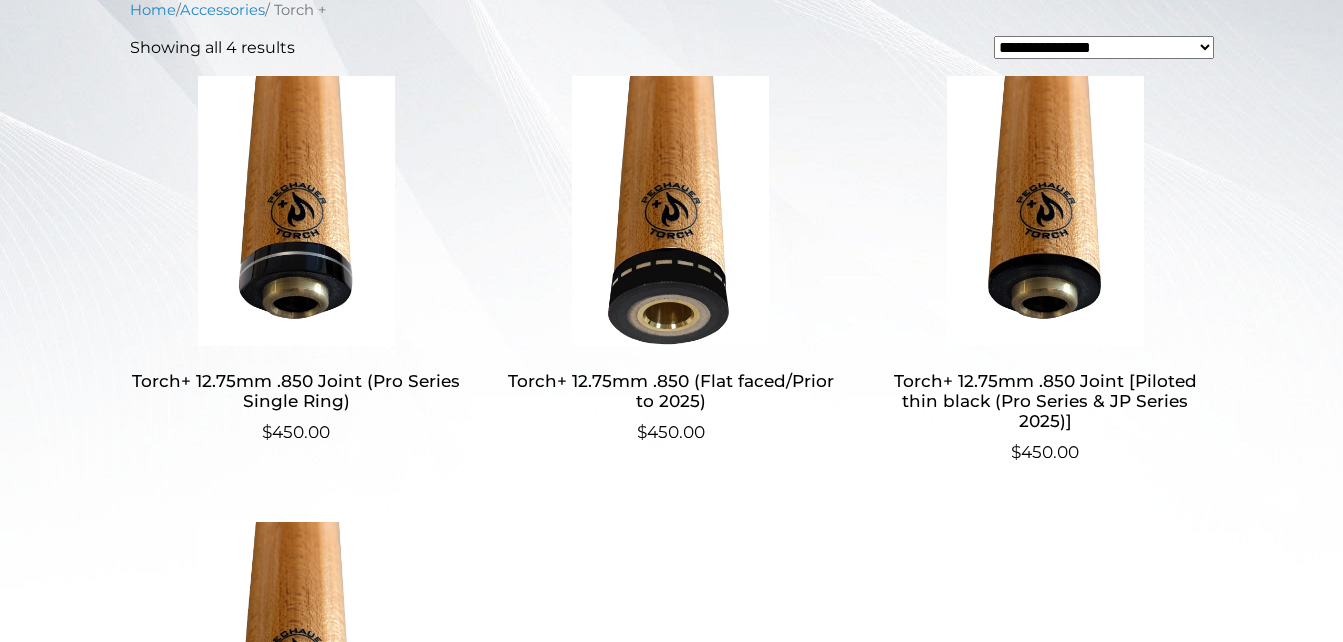 click on "Torch+ 12.75mm .850 (Flat faced/Prior to 2025)" at bounding box center (670, 391) 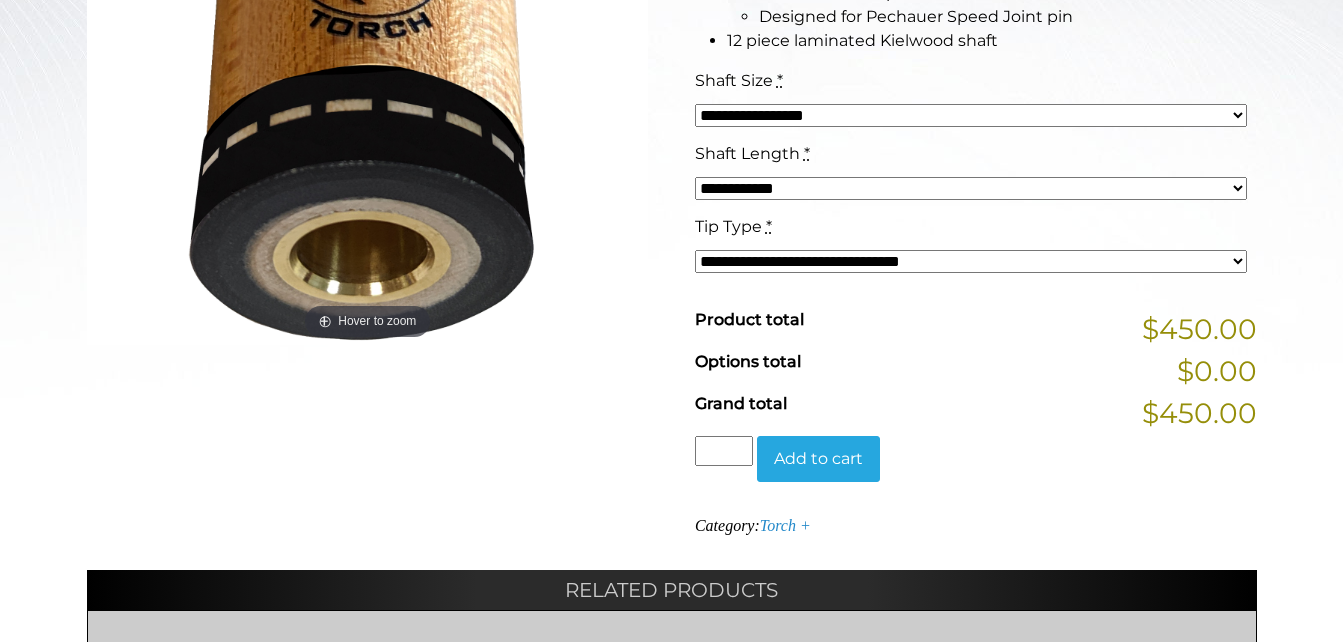 scroll, scrollTop: 802, scrollLeft: 0, axis: vertical 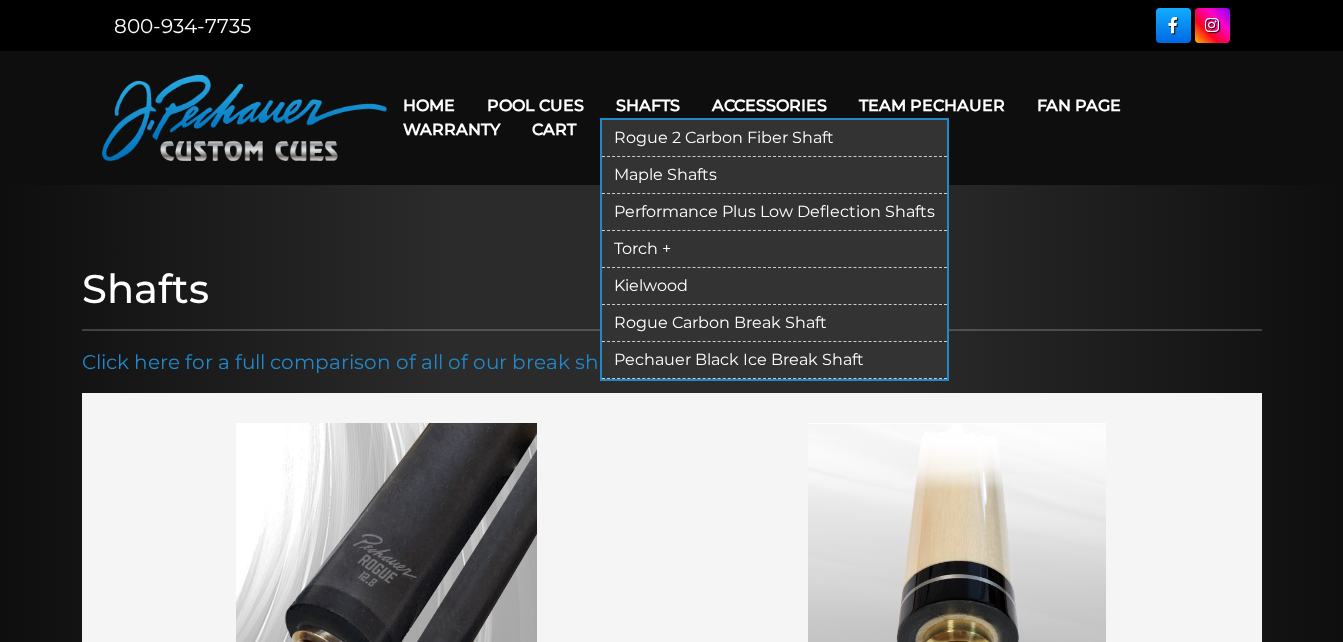 click on "Kielwood" at bounding box center (774, 286) 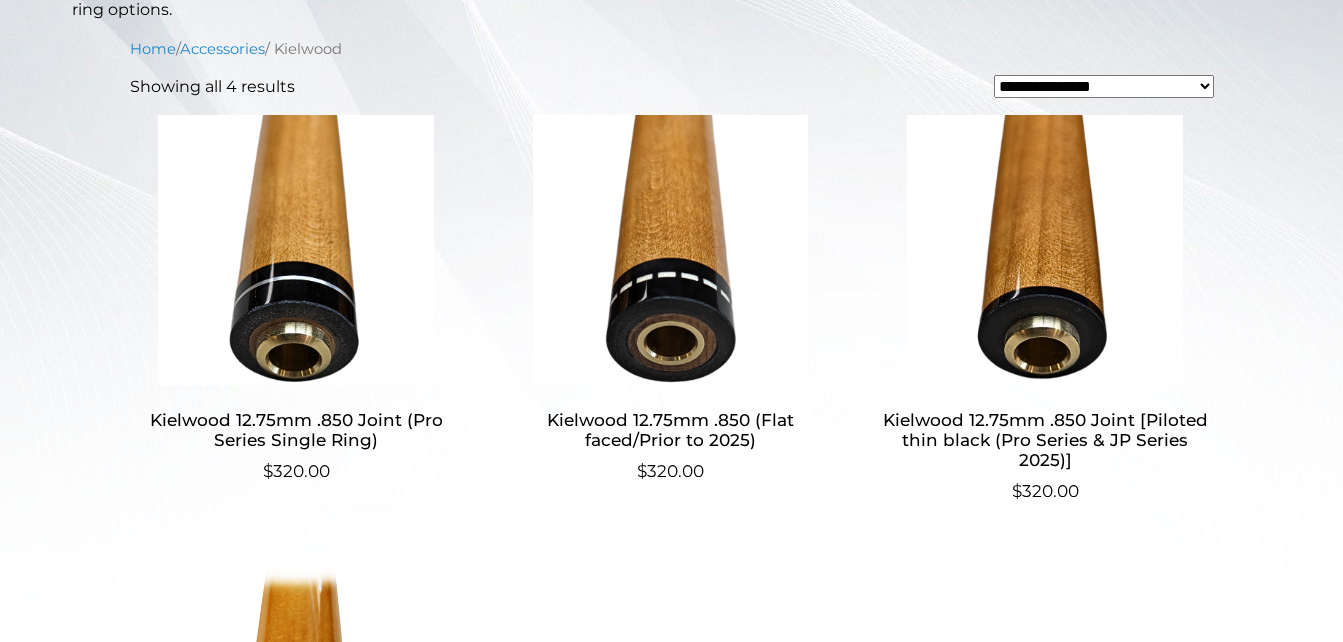 scroll, scrollTop: 534, scrollLeft: 0, axis: vertical 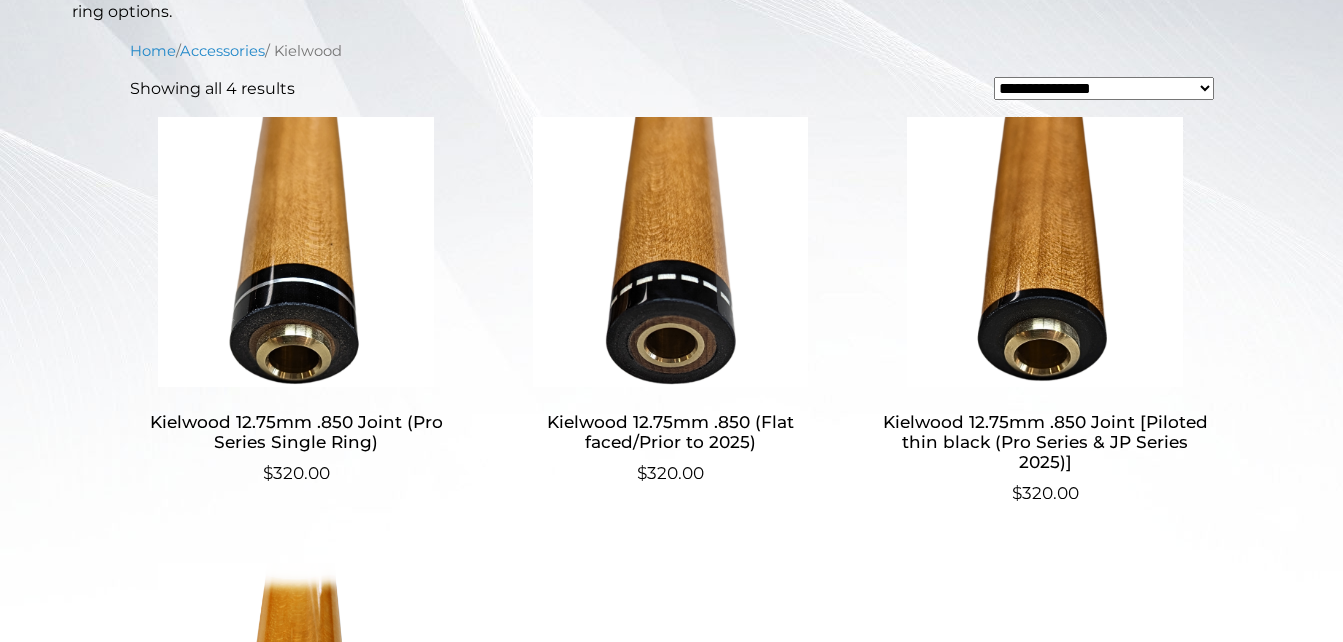 click on "Kielwood 12.75mm .850 (Flat faced/Prior to 2025)" at bounding box center [670, 432] 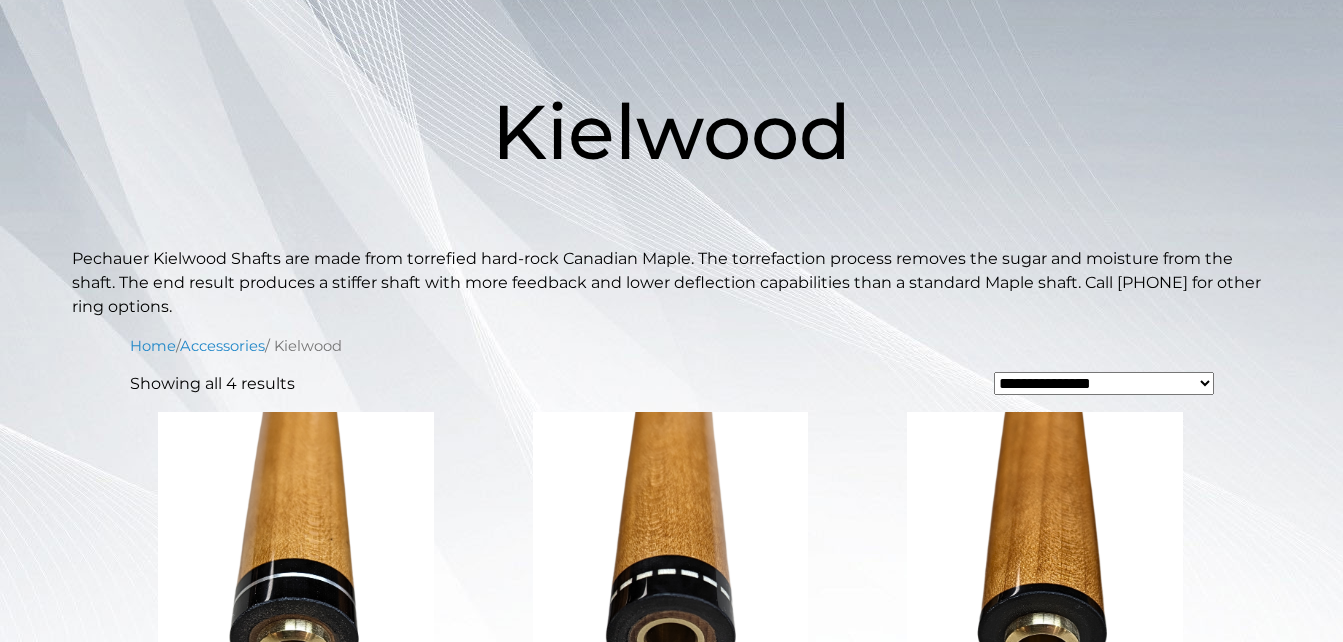 scroll, scrollTop: 0, scrollLeft: 0, axis: both 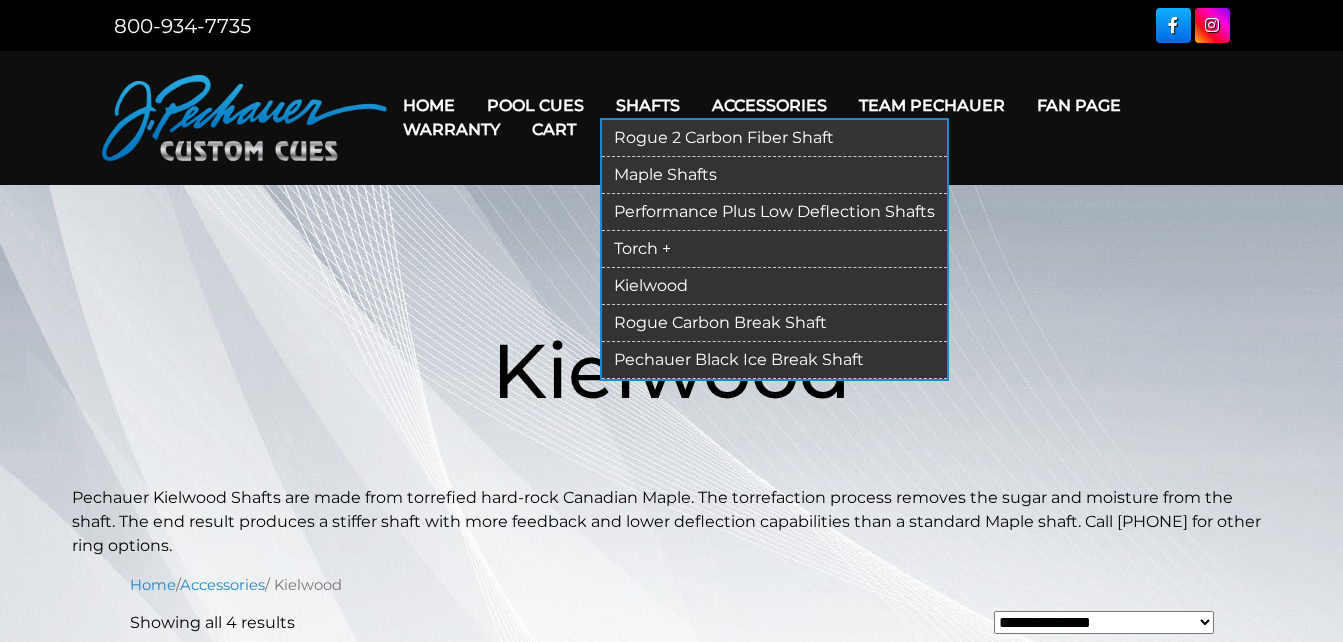 click on "Performance Plus Low Deflection Shafts" at bounding box center [774, 212] 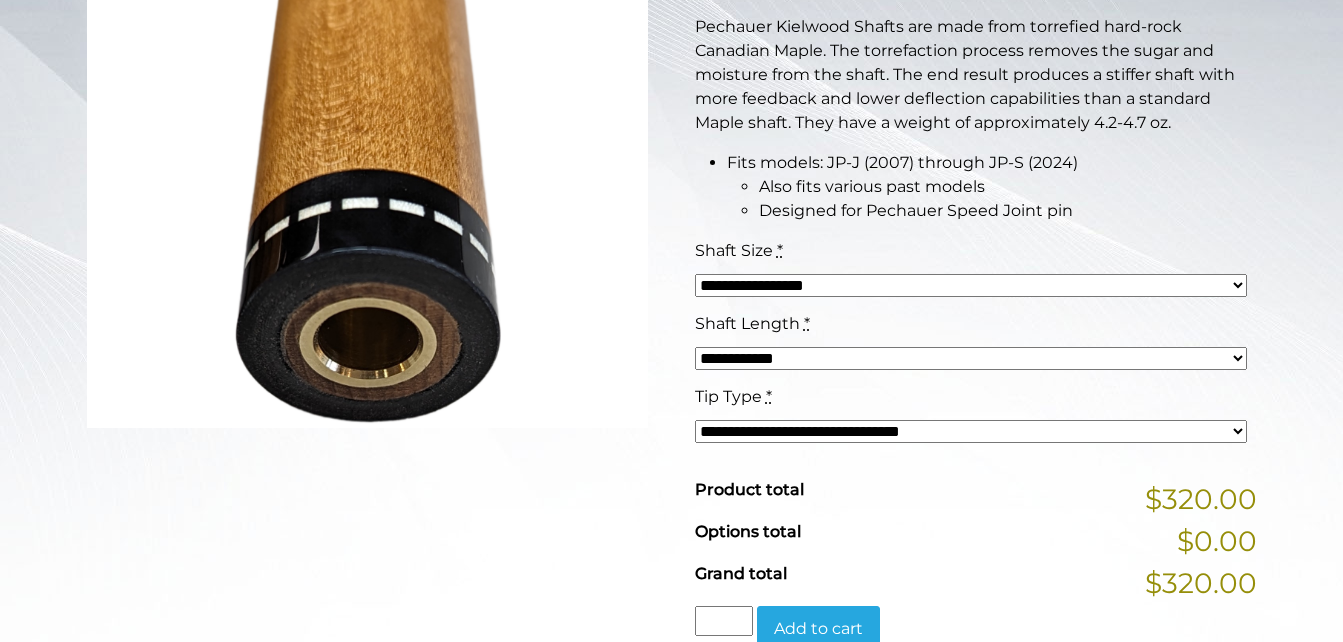 scroll, scrollTop: 442, scrollLeft: 0, axis: vertical 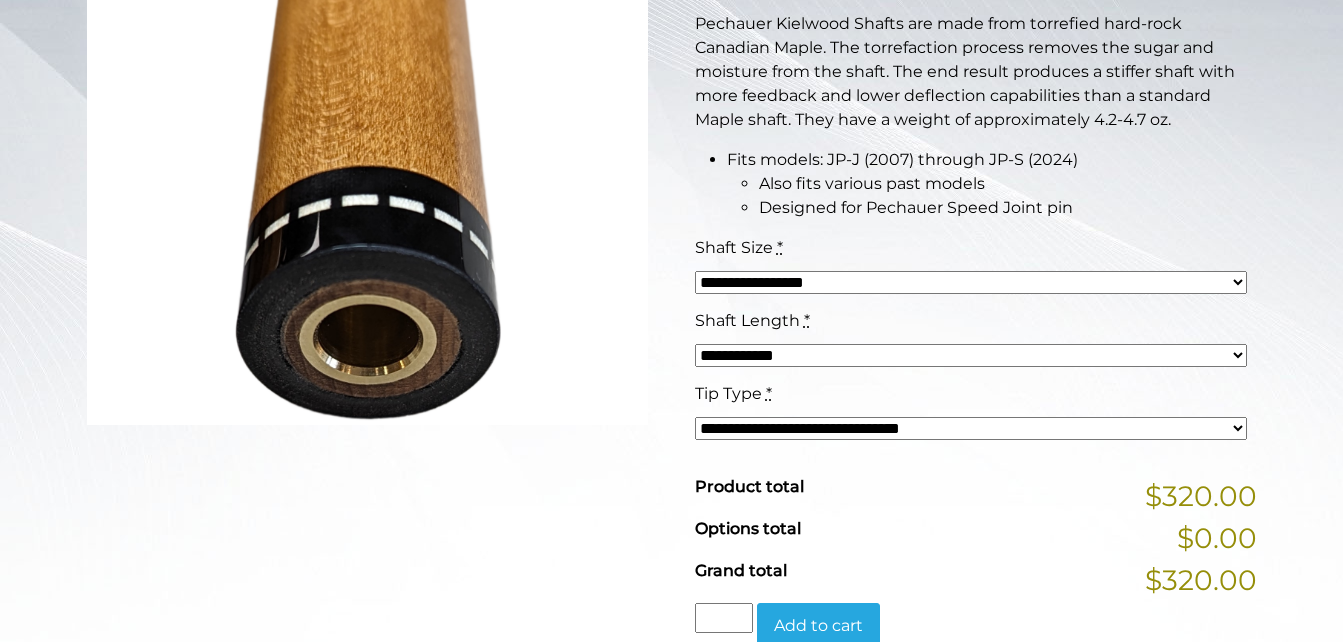 click on "**********" at bounding box center (971, 282) 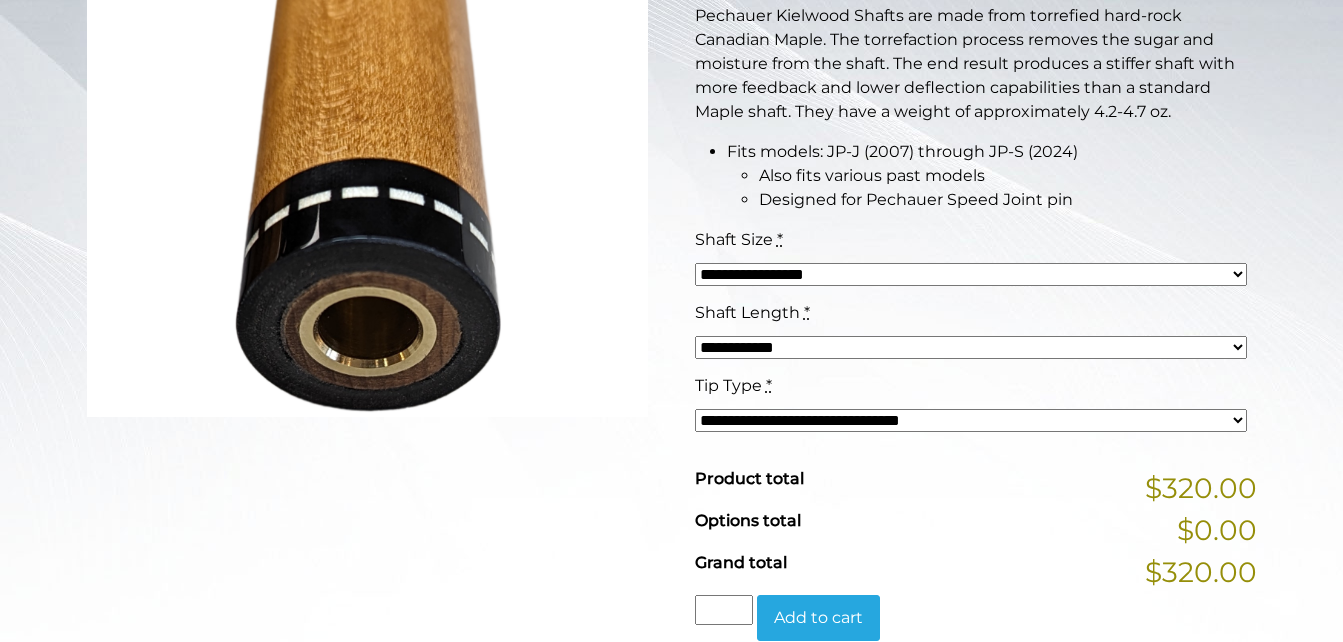 scroll, scrollTop: 454, scrollLeft: 0, axis: vertical 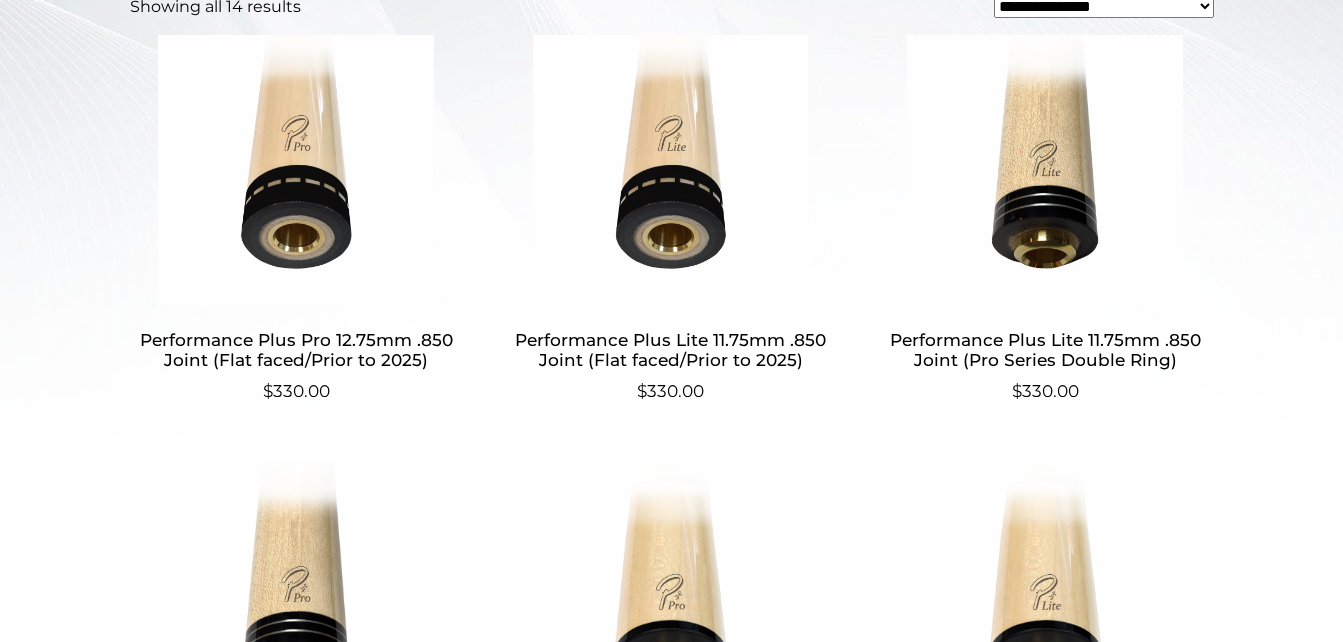 click on "Performance Plus Lite 11.75mm .850 Joint (Flat faced/Prior to 2025)" at bounding box center (670, 350) 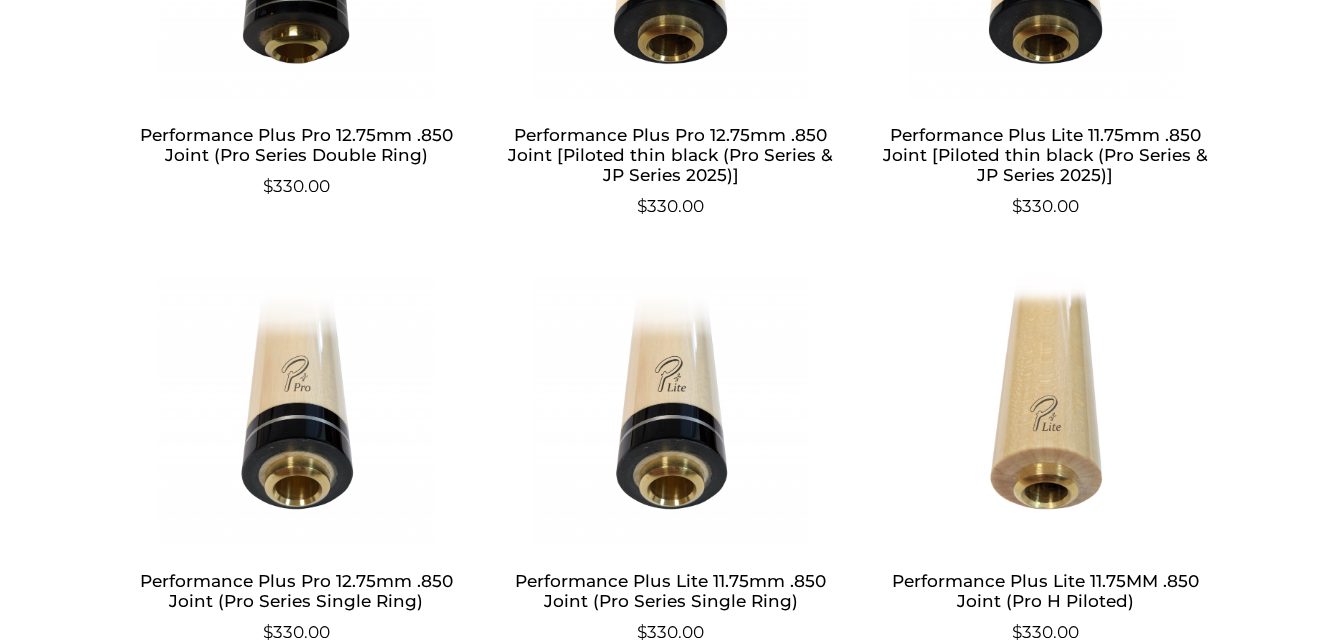 scroll, scrollTop: 1322, scrollLeft: 0, axis: vertical 